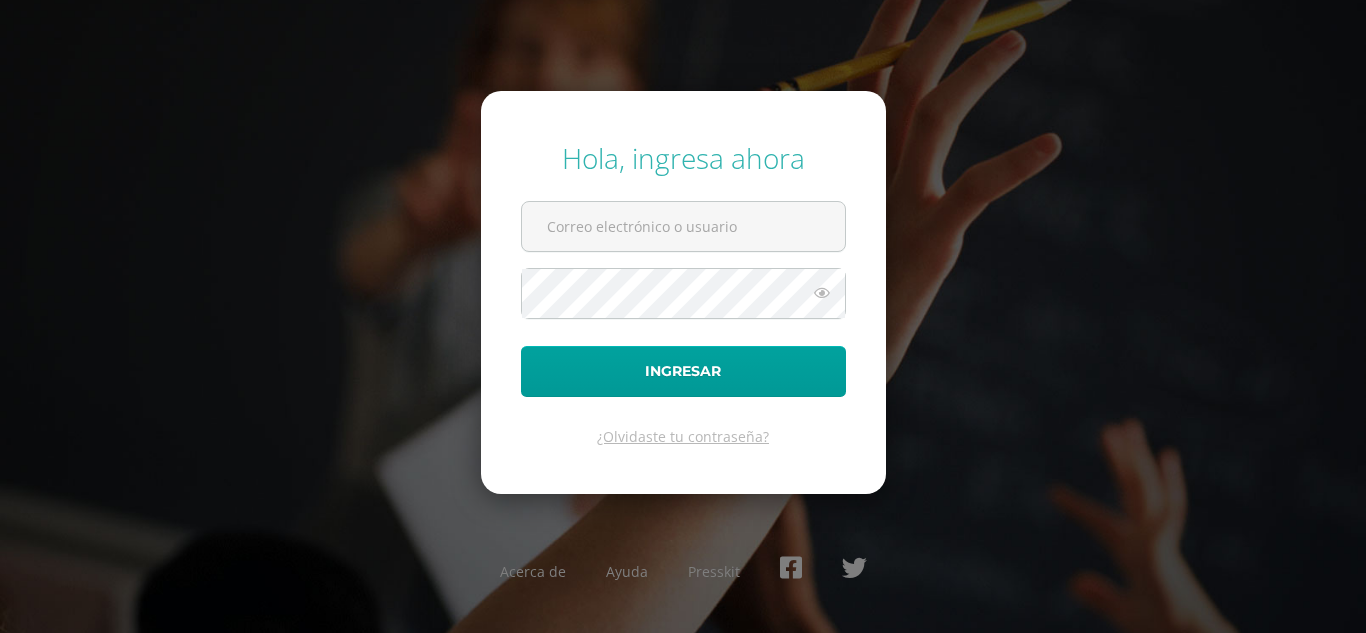 scroll, scrollTop: 0, scrollLeft: 0, axis: both 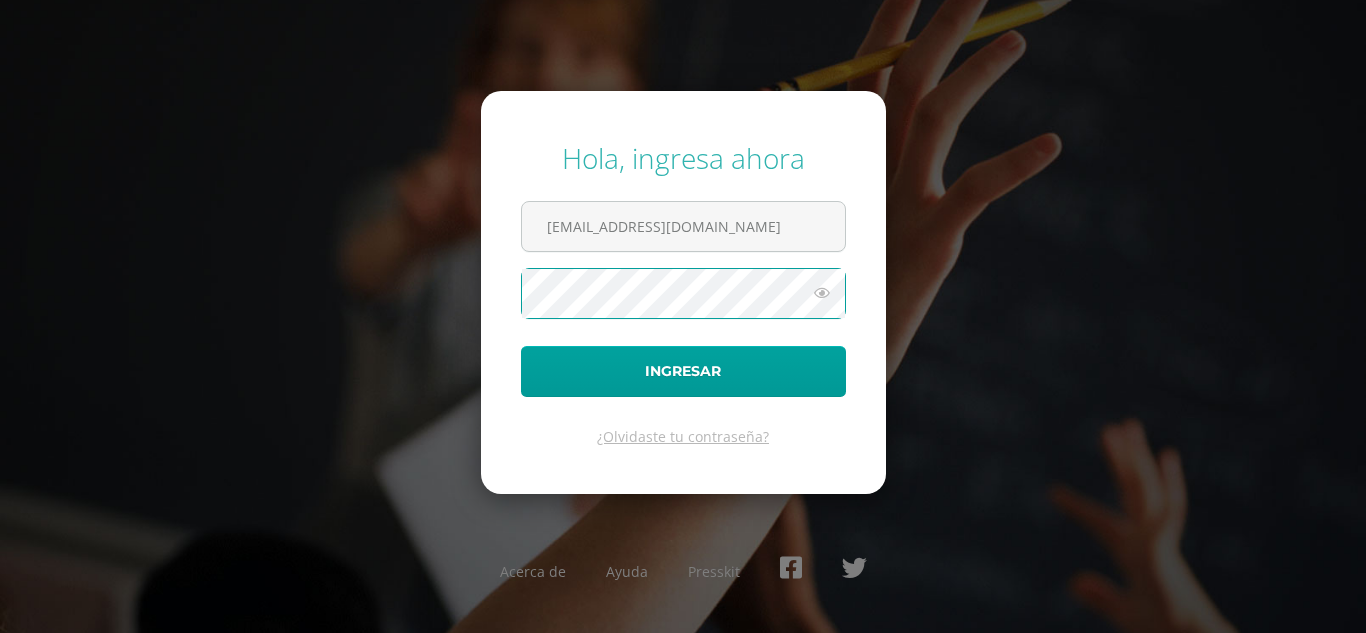 click on "Ingresar" at bounding box center (683, 371) 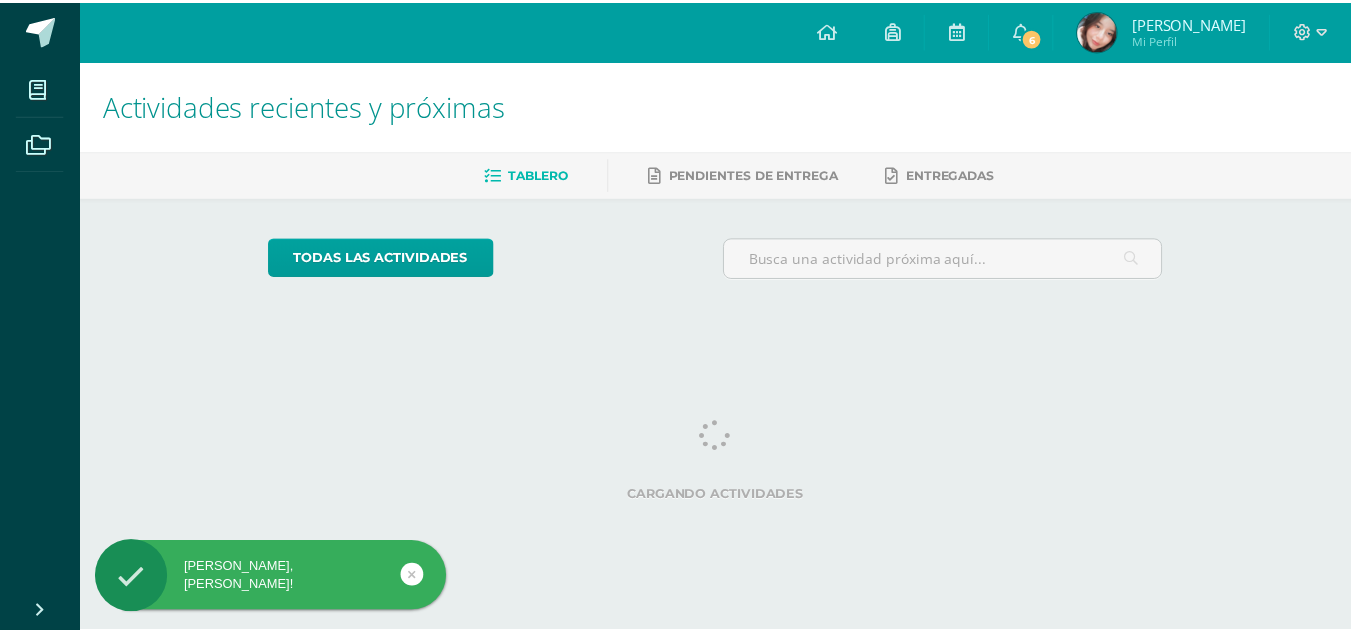 scroll, scrollTop: 0, scrollLeft: 0, axis: both 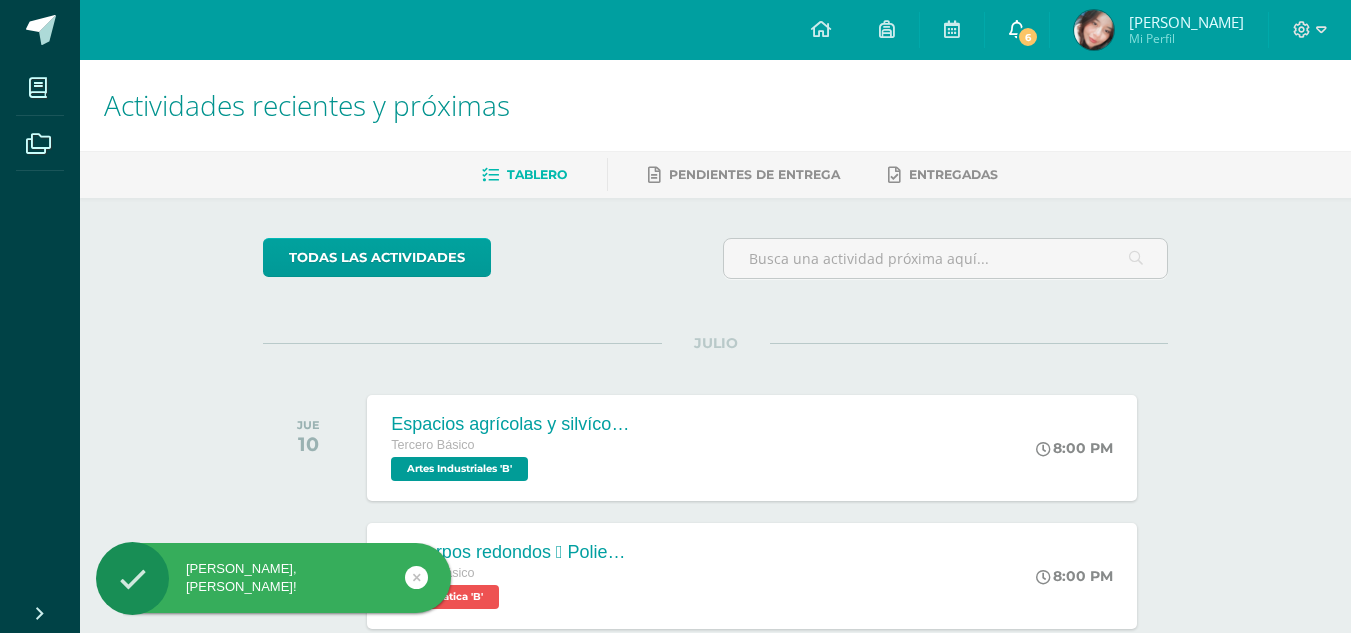 click on "6" at bounding box center (1017, 30) 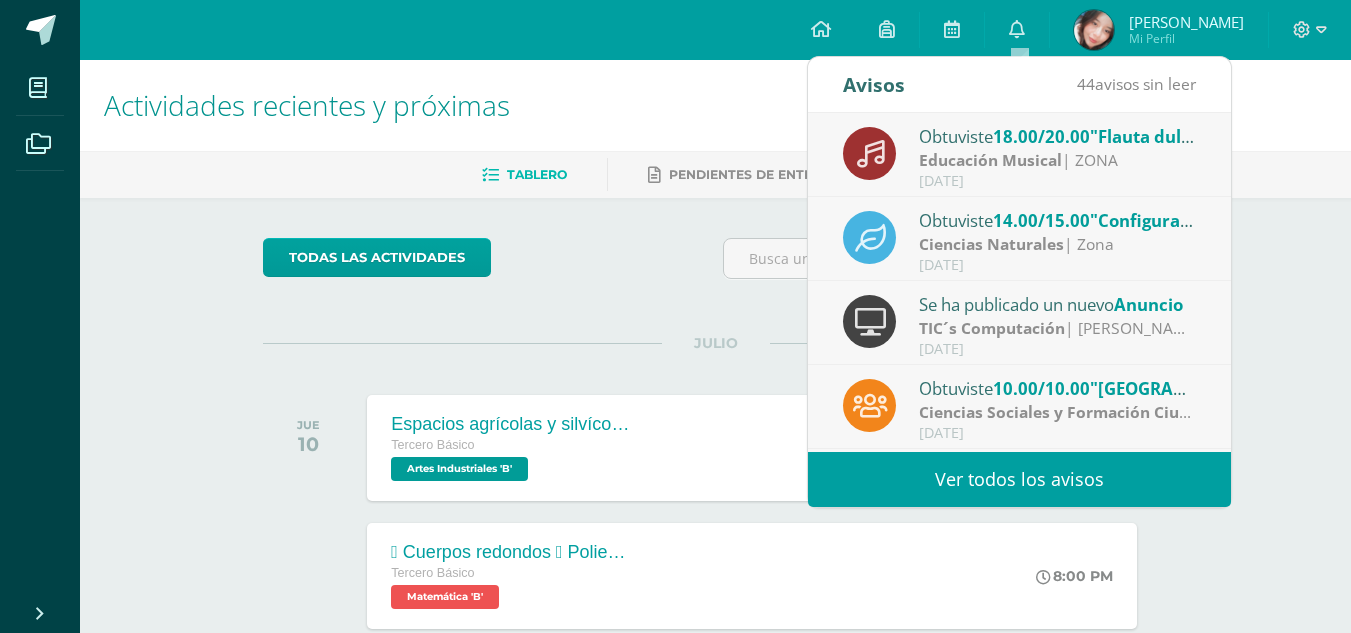 scroll, scrollTop: 40, scrollLeft: 0, axis: vertical 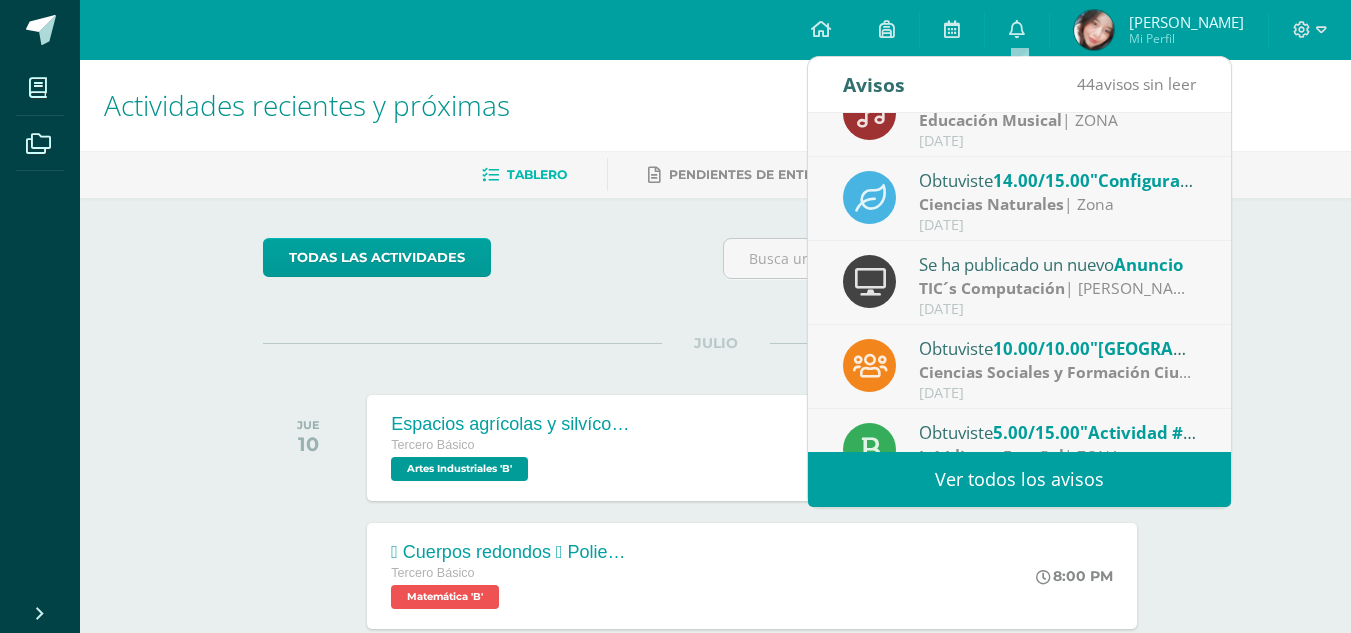 click on "TIC´s Computación" at bounding box center (992, 288) 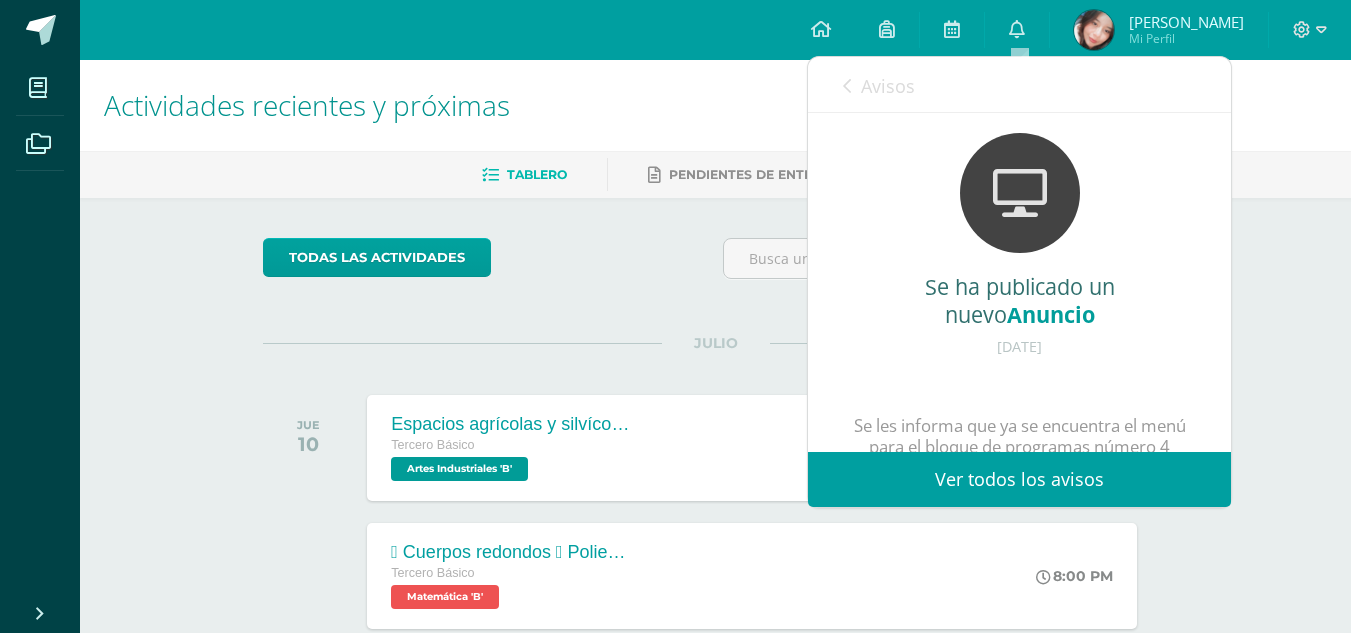 scroll, scrollTop: 173, scrollLeft: 0, axis: vertical 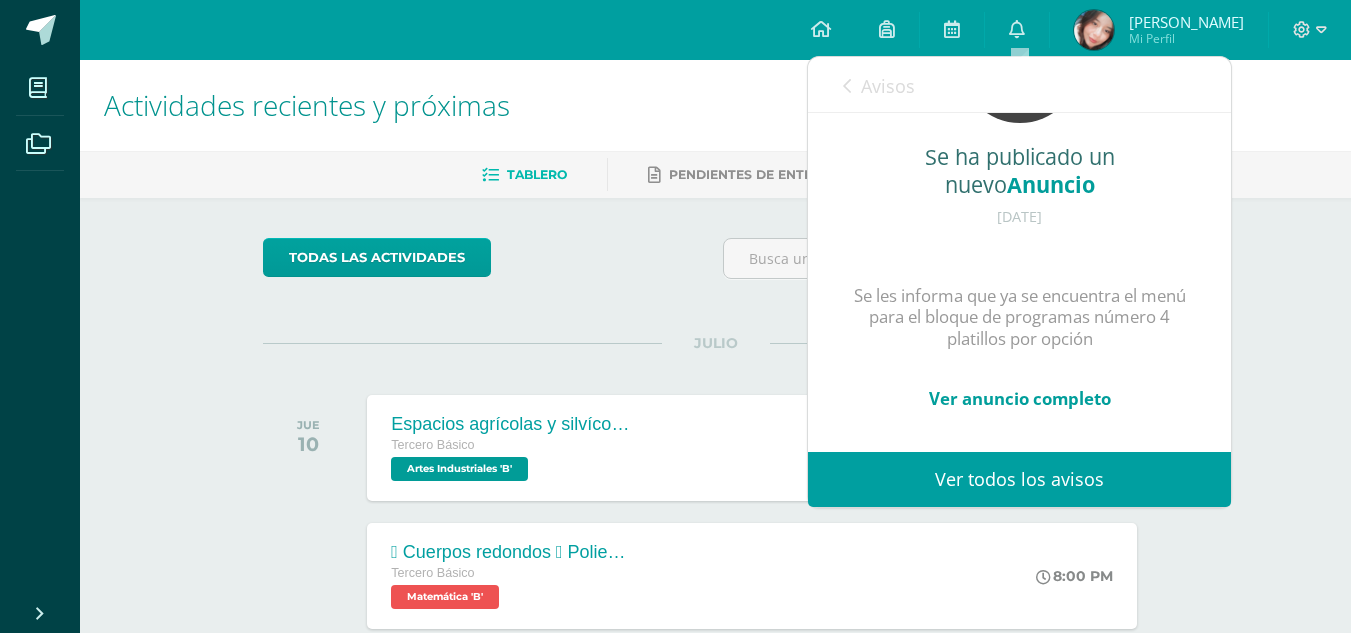 click at bounding box center (847, 86) 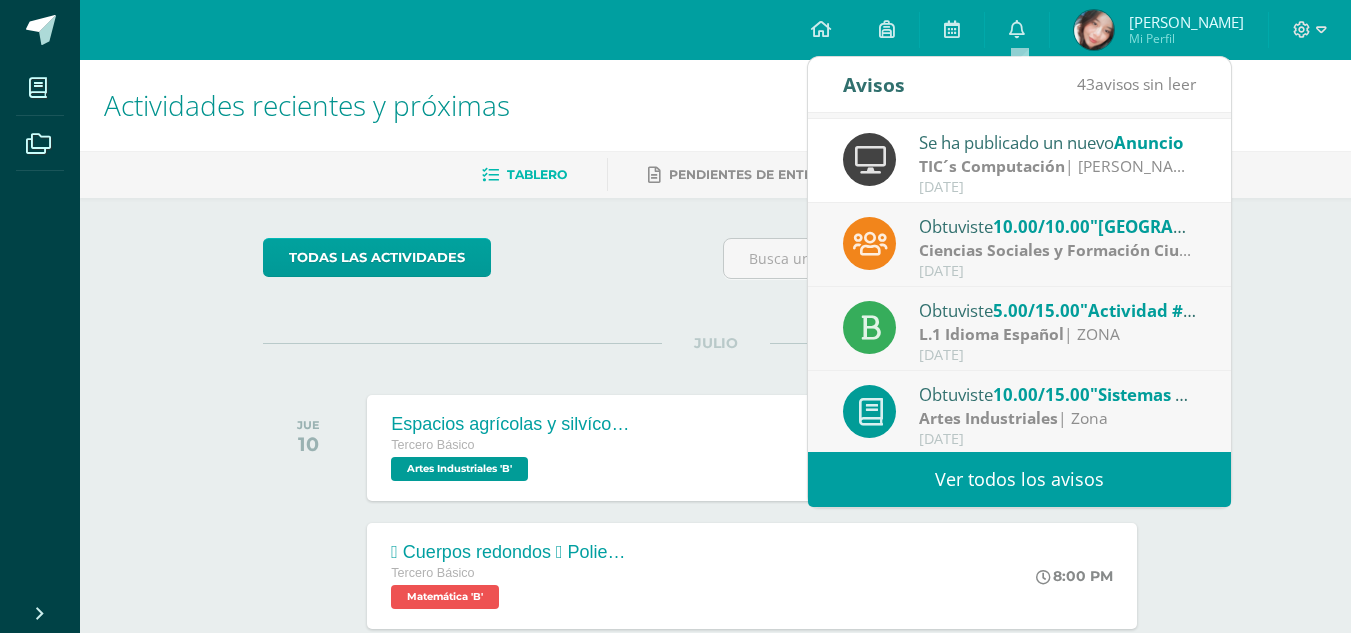 scroll, scrollTop: 187, scrollLeft: 0, axis: vertical 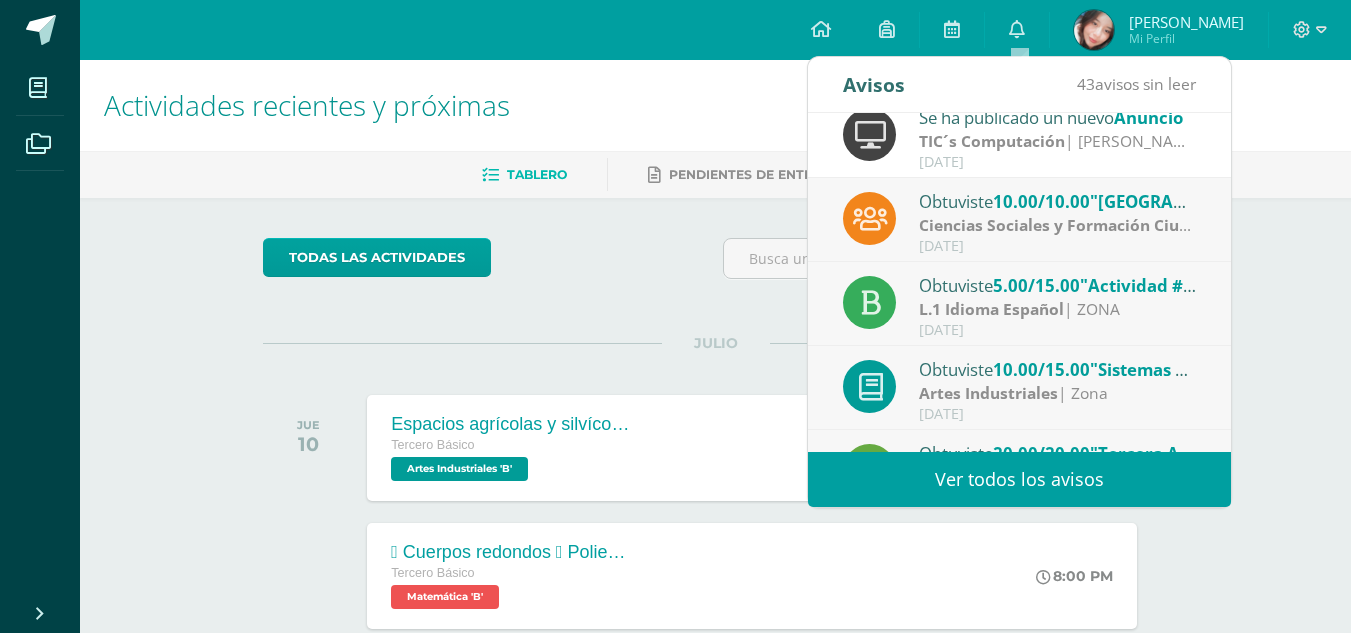 click on "5.00/15.00" at bounding box center (1036, 285) 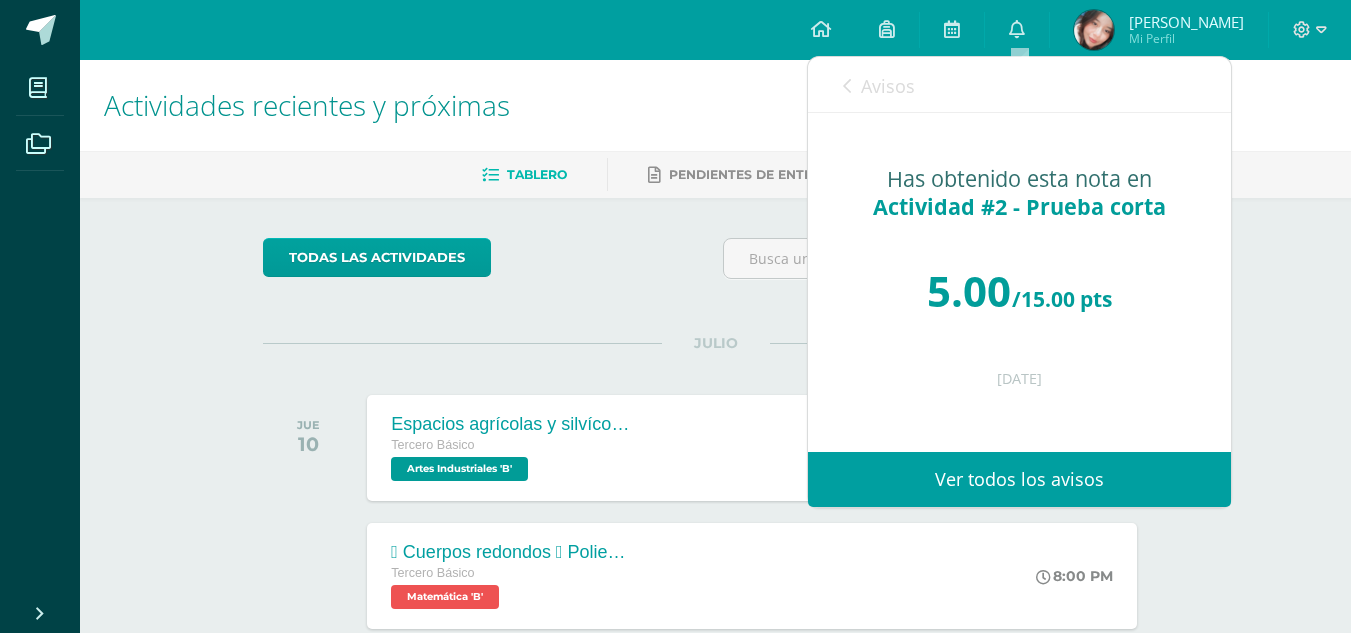 scroll, scrollTop: 0, scrollLeft: 0, axis: both 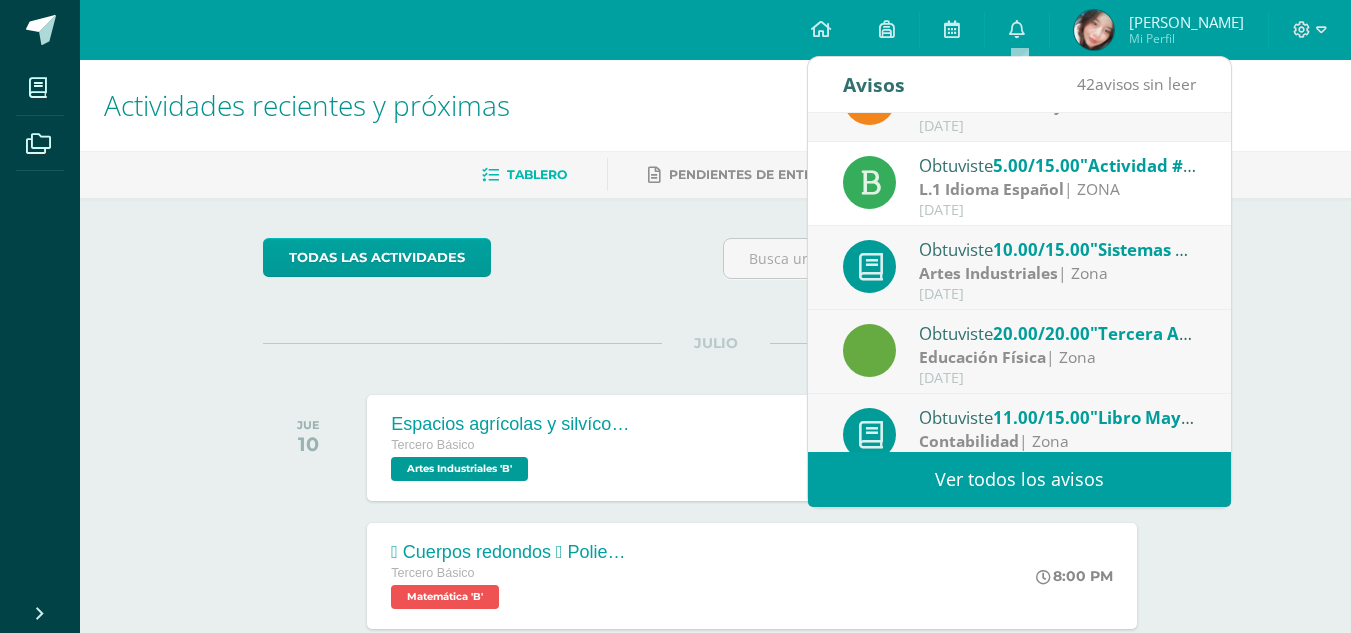 click on "Artes Industriales
| Zona" at bounding box center [1058, 273] 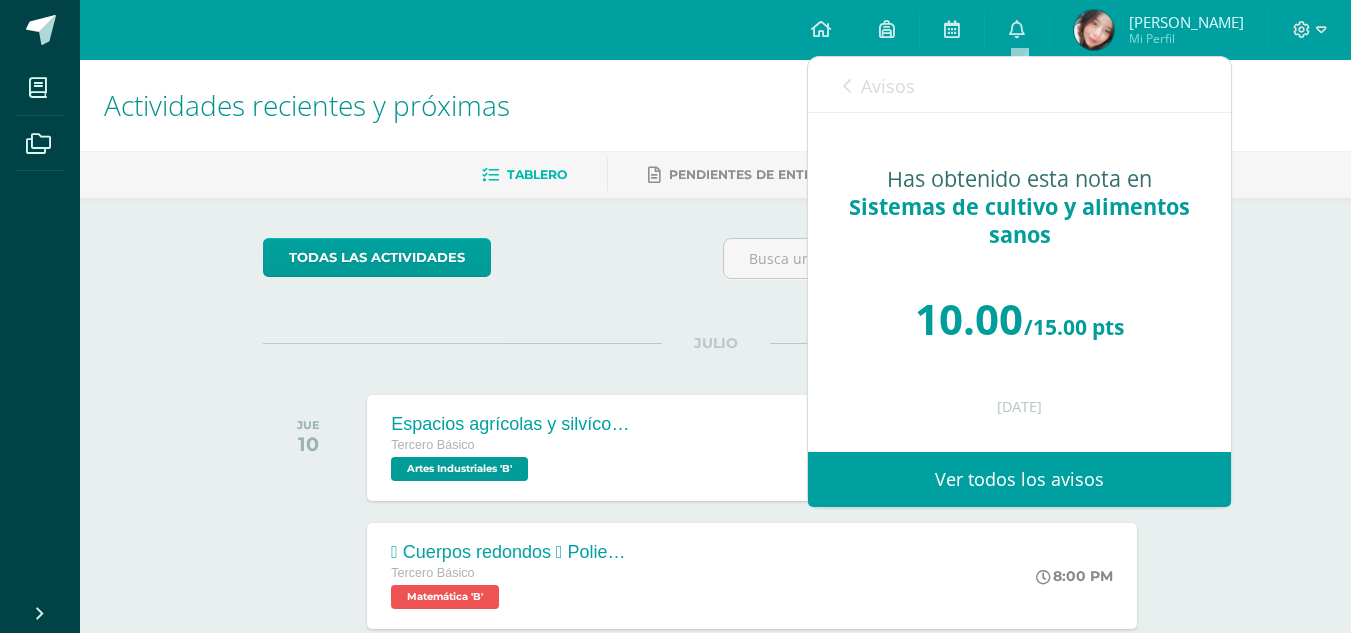 click on "Avisos" at bounding box center [879, 85] 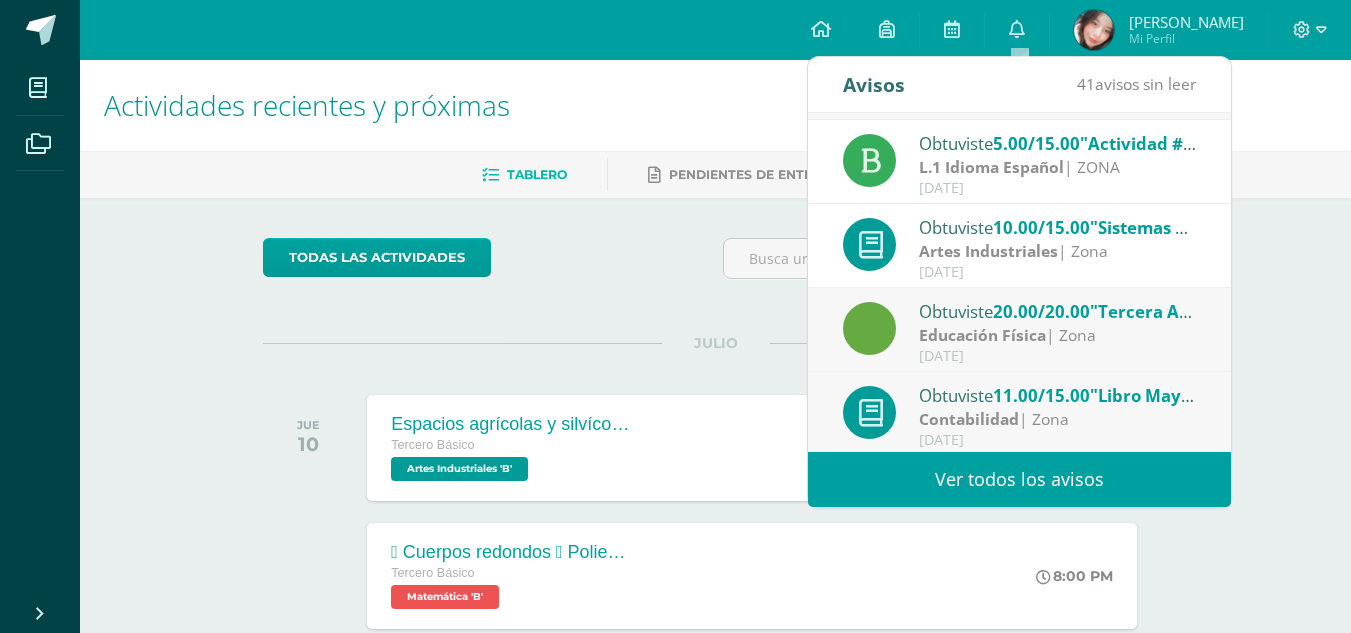 scroll, scrollTop: 333, scrollLeft: 0, axis: vertical 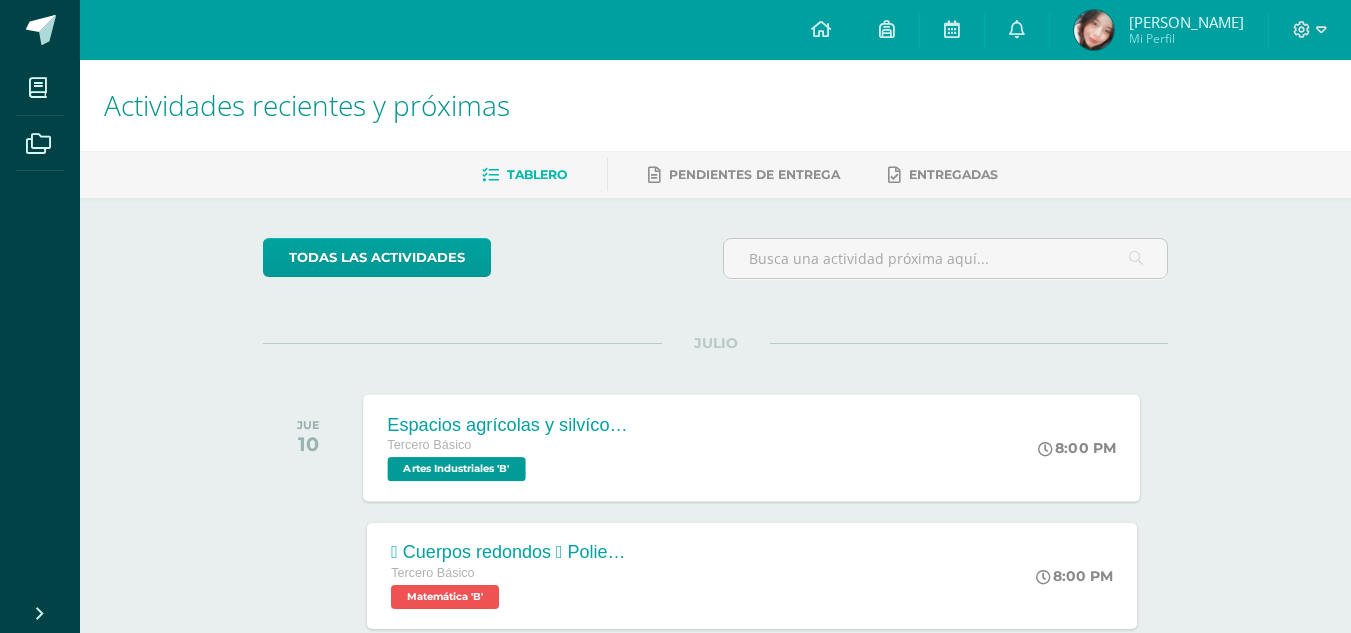 click on "Espacios agrícolas y silvícolas
Tercero Básico
Artes Industriales 'B'
8:00 PM
Espacios agrícolas y silvícolas
Artes Industriales
Cargando contenido" at bounding box center (752, 447) 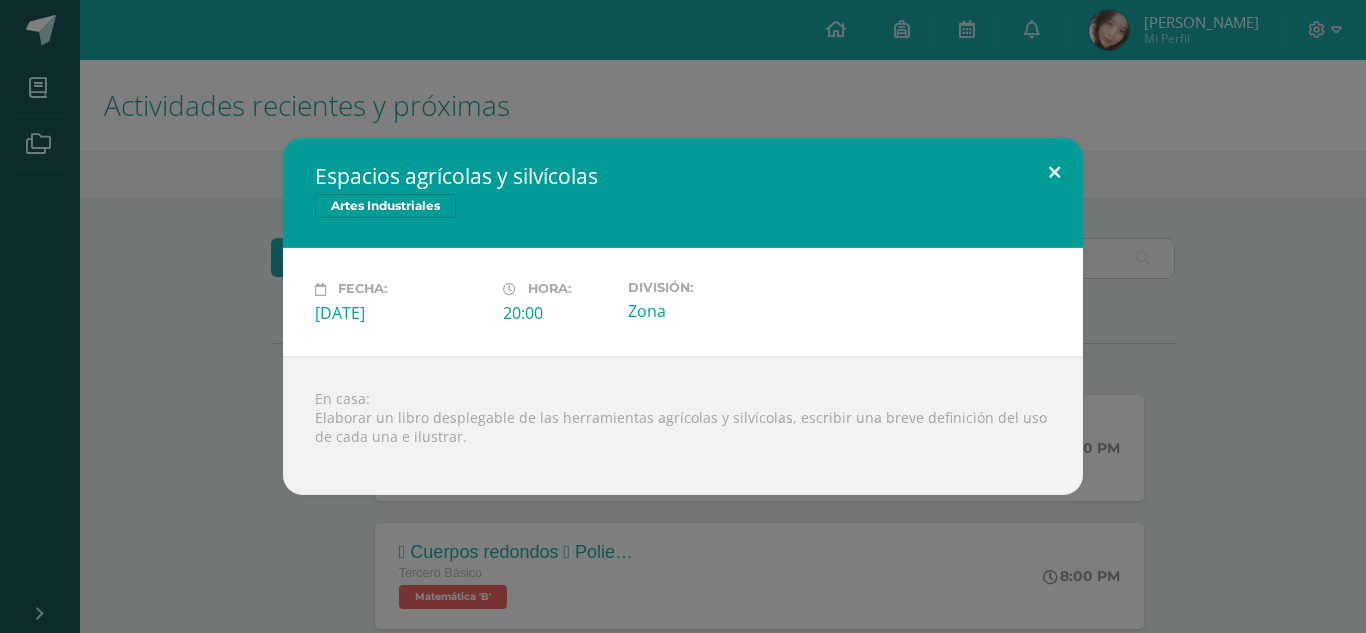 click at bounding box center [1054, 172] 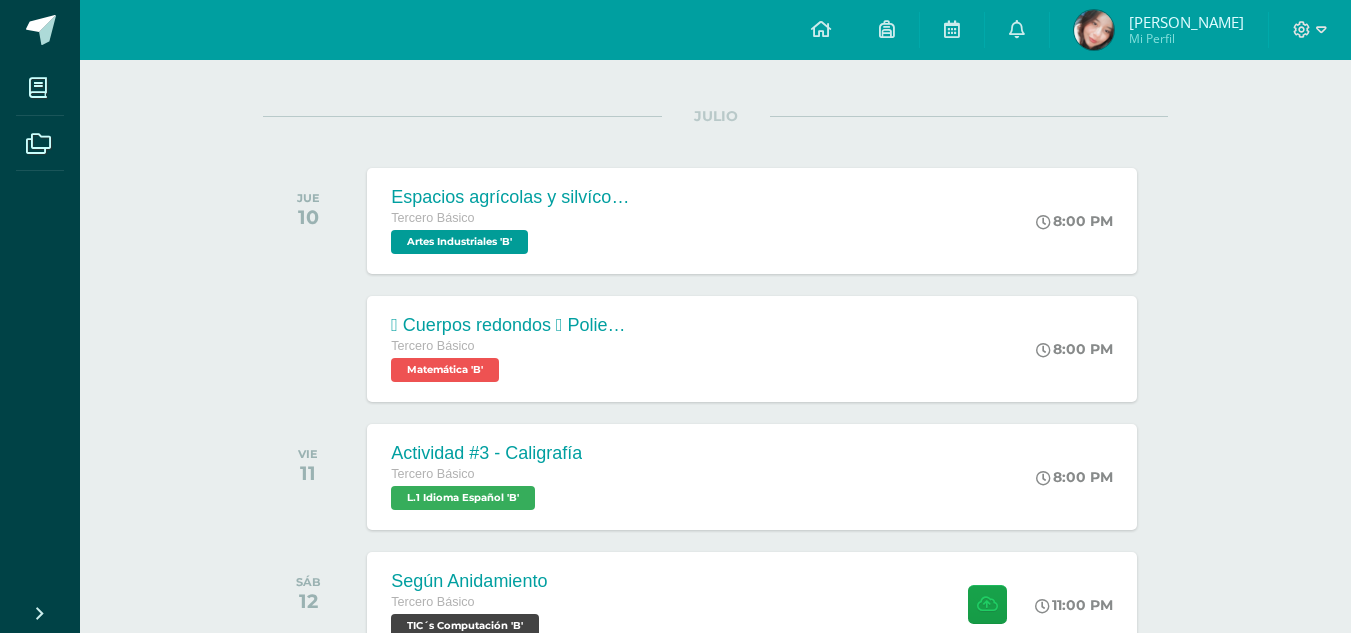 scroll, scrollTop: 373, scrollLeft: 0, axis: vertical 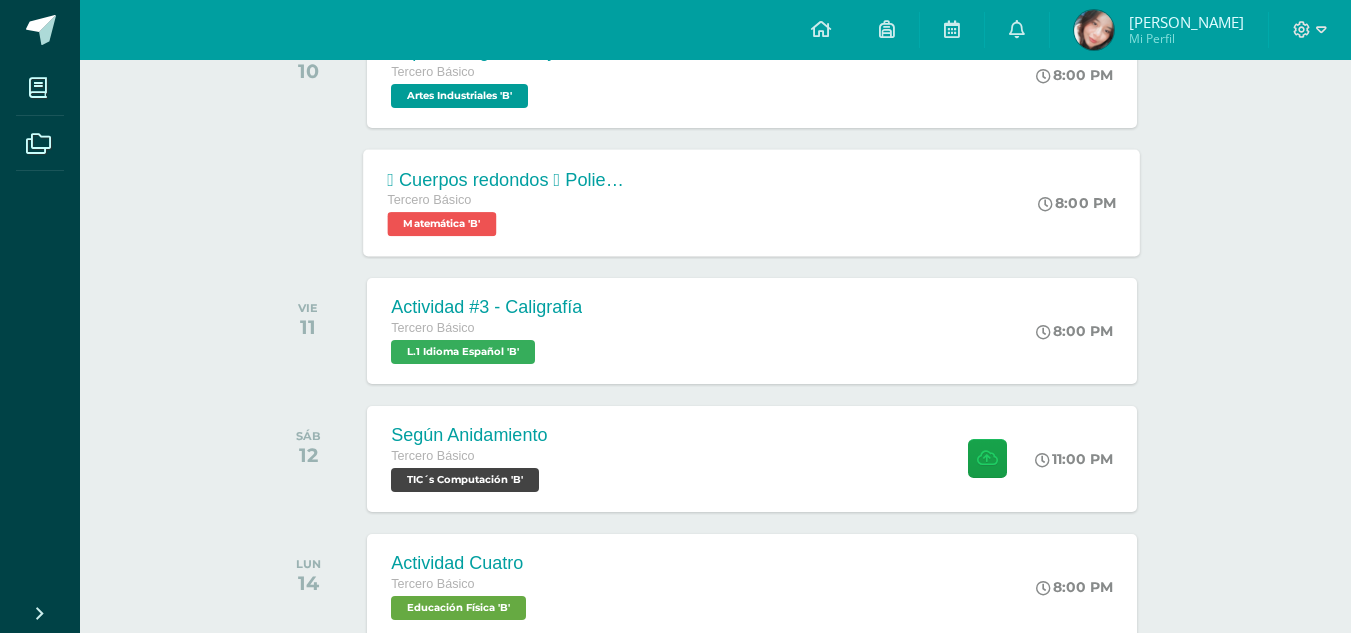 click on "	Cuerpos redondos 	Poliedros
Tercero Básico
Matemática 'B'
8:00 PM
	Cuerpos redondos 	Poliedros
Matemática
Cargando contenido" at bounding box center [752, 202] 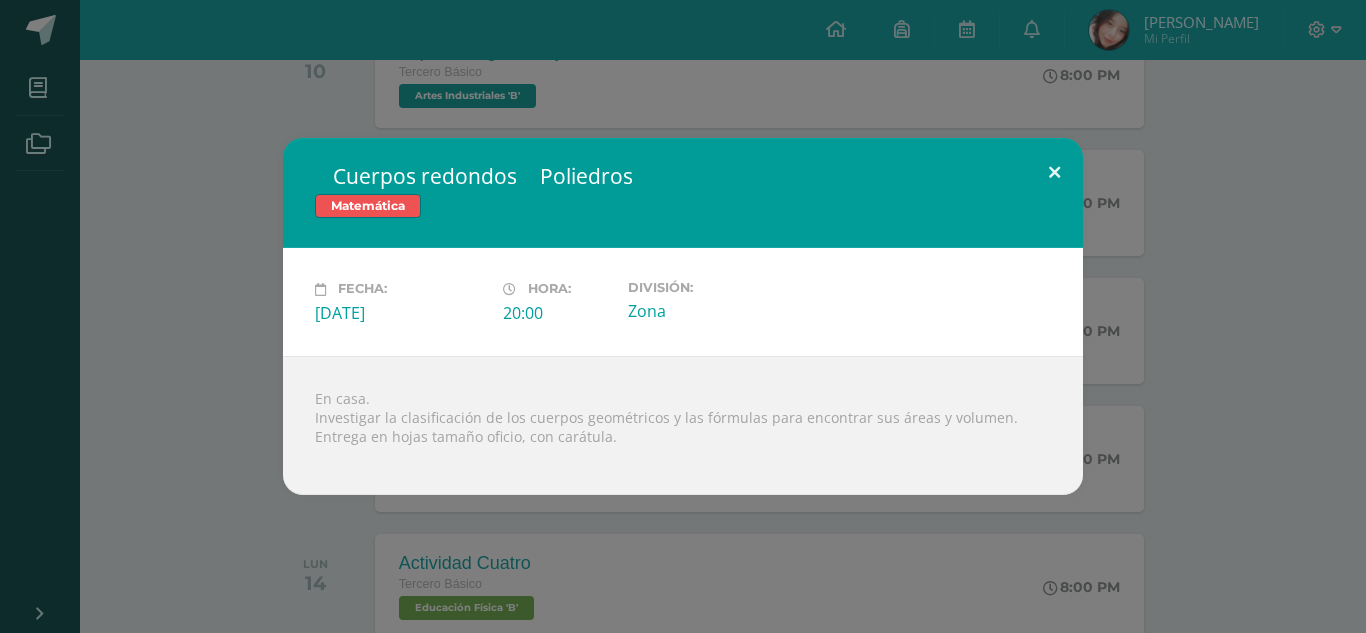 click at bounding box center [1054, 172] 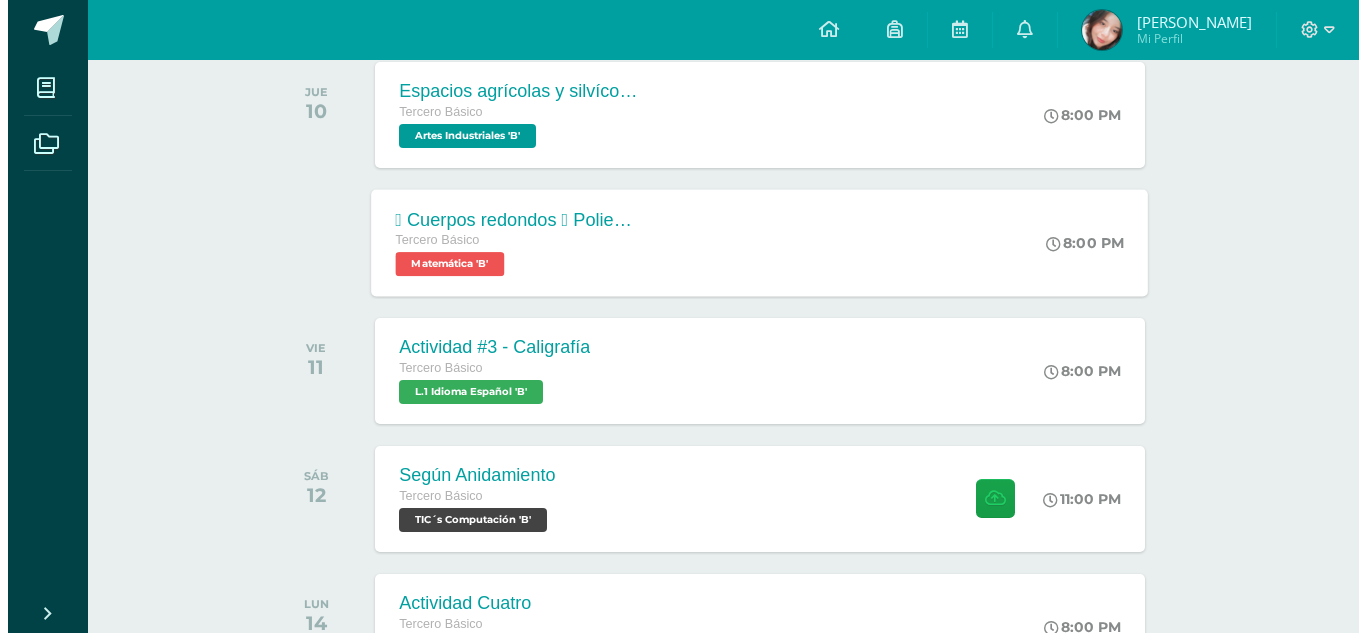 scroll, scrollTop: 173, scrollLeft: 0, axis: vertical 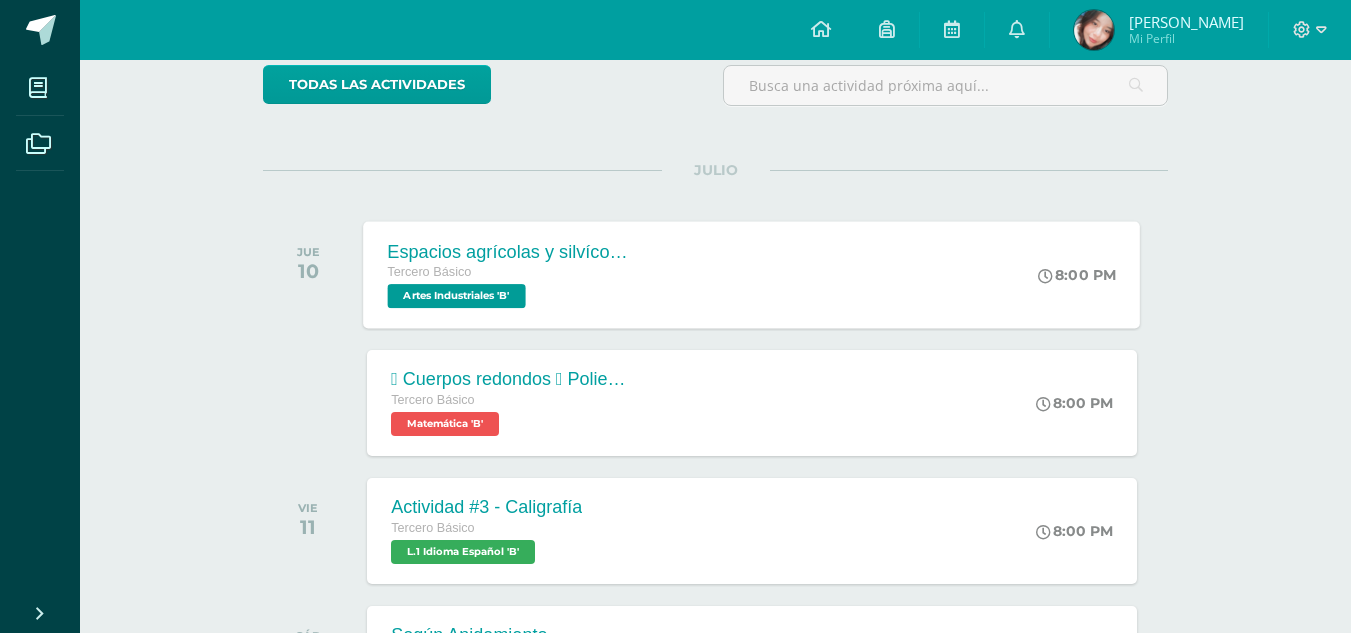 click on "Tercero Básico" at bounding box center [509, 273] 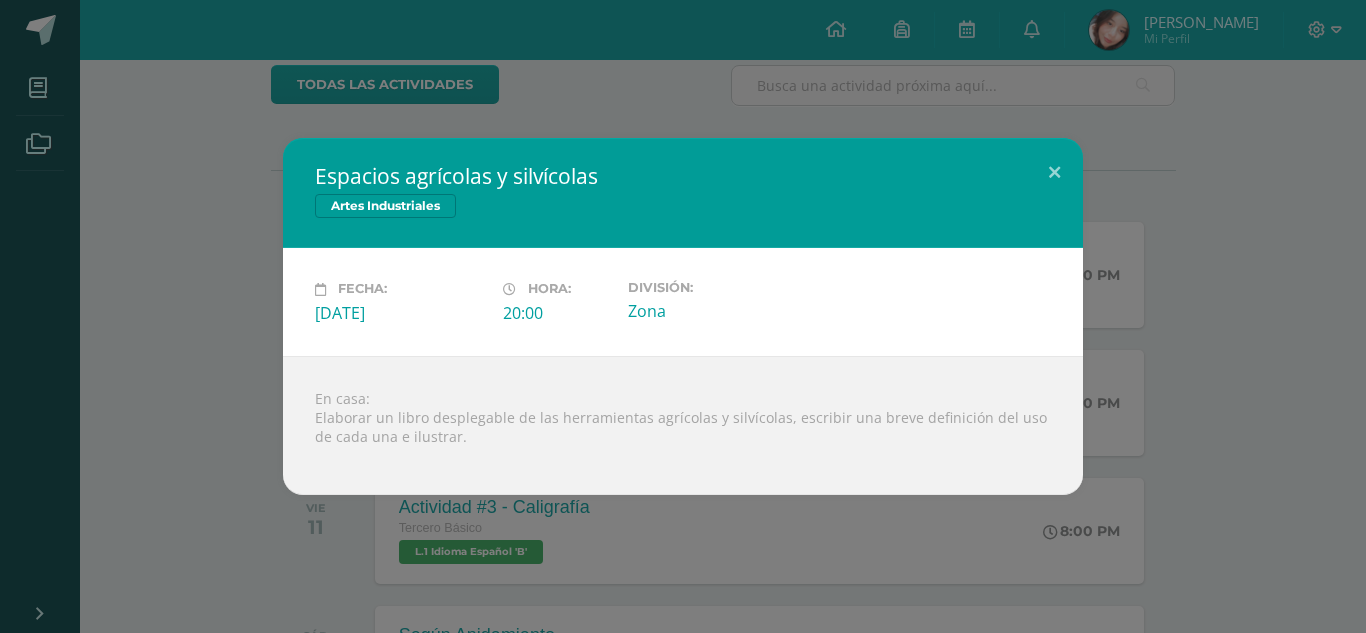 drag, startPoint x: 309, startPoint y: 175, endPoint x: 609, endPoint y: 176, distance: 300.00168 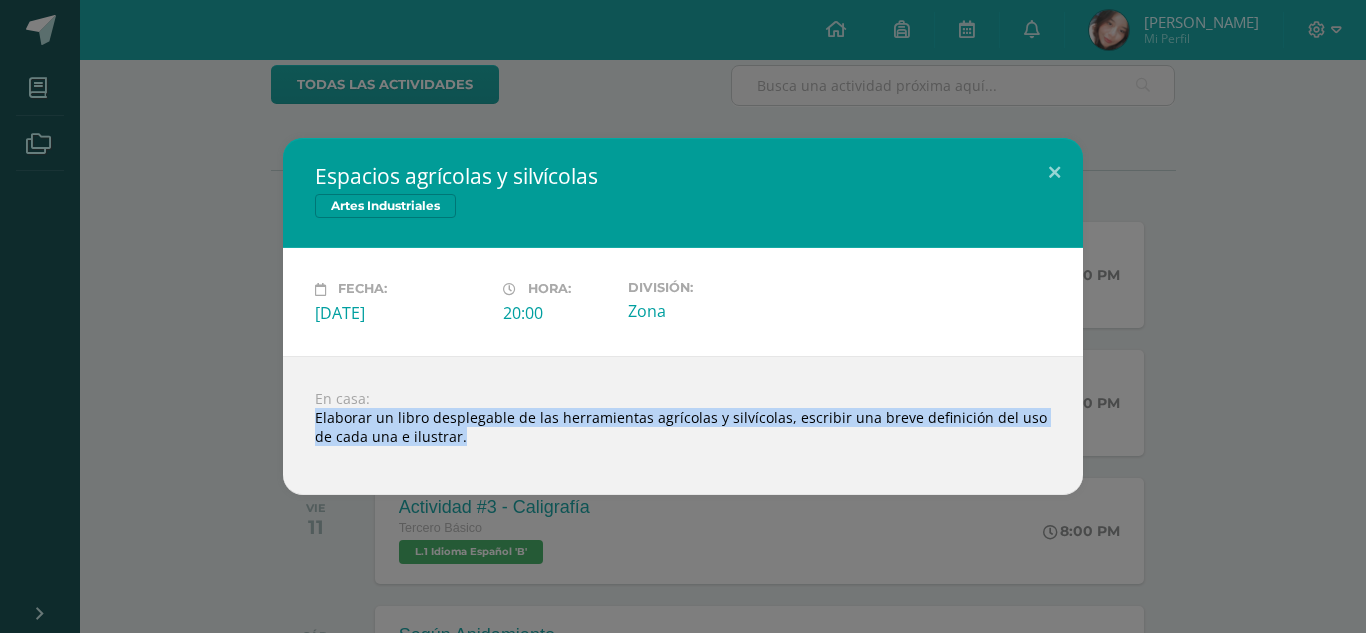 drag, startPoint x: 308, startPoint y: 414, endPoint x: 471, endPoint y: 450, distance: 166.92813 